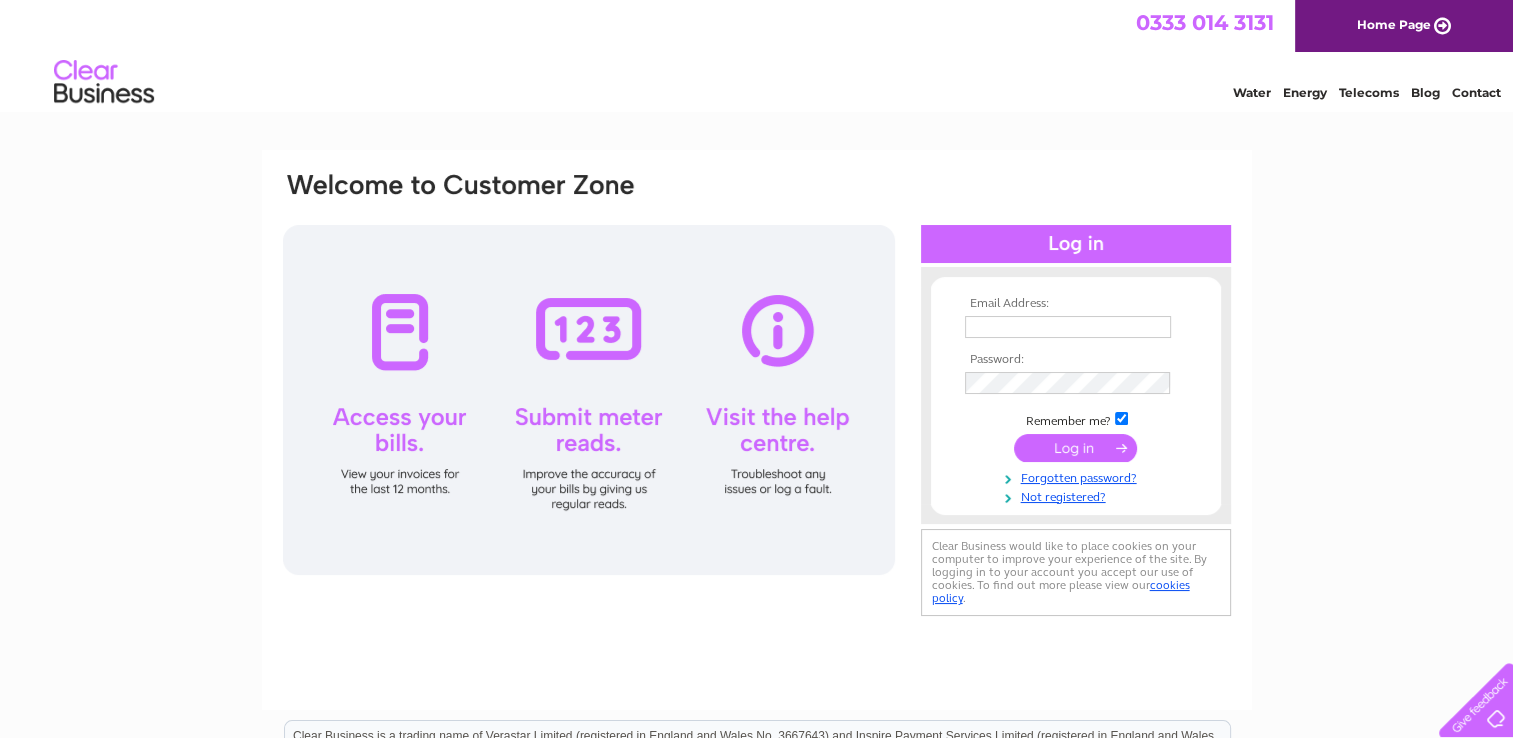 scroll, scrollTop: 0, scrollLeft: 0, axis: both 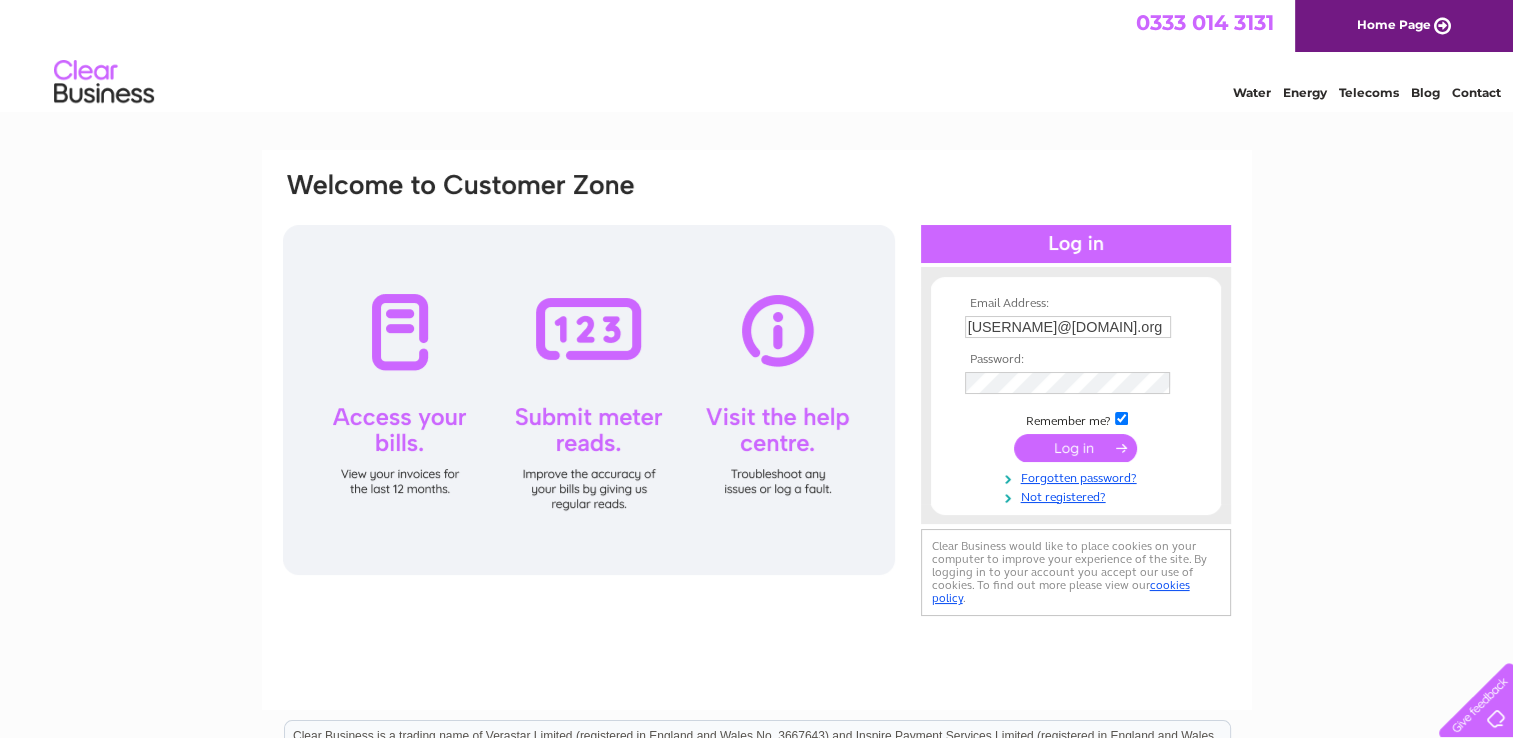 click at bounding box center (1075, 448) 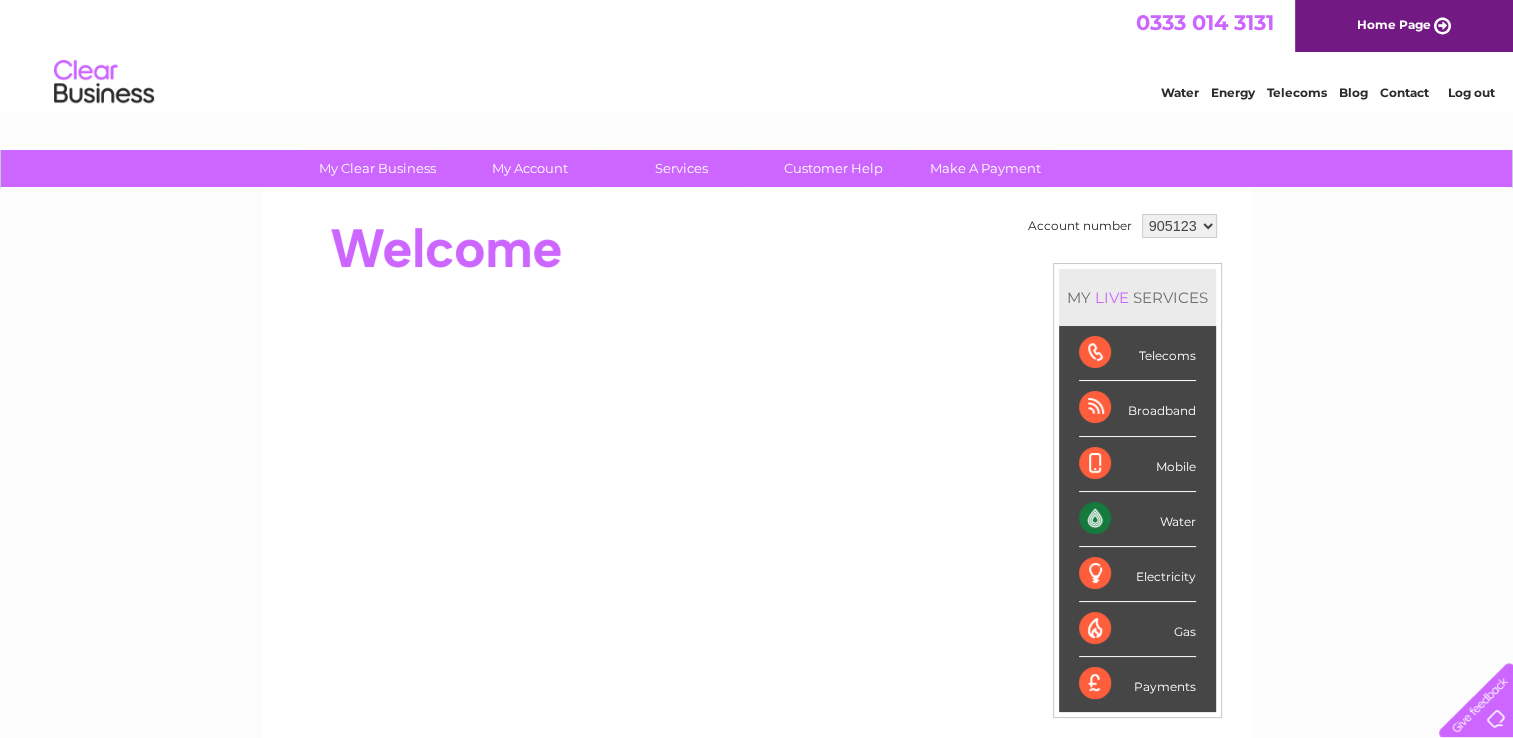 scroll, scrollTop: 0, scrollLeft: 0, axis: both 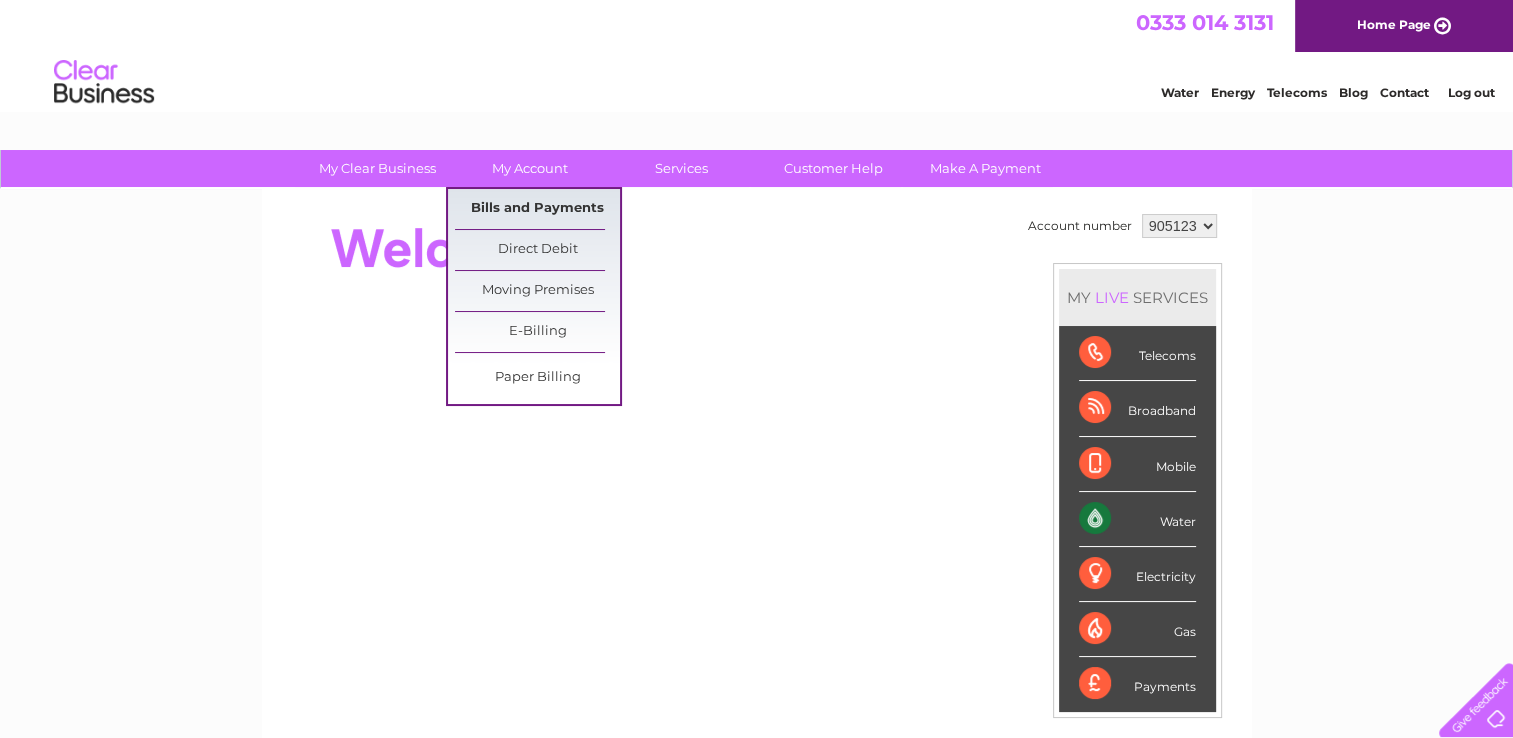 click on "Bills and Payments" at bounding box center (537, 209) 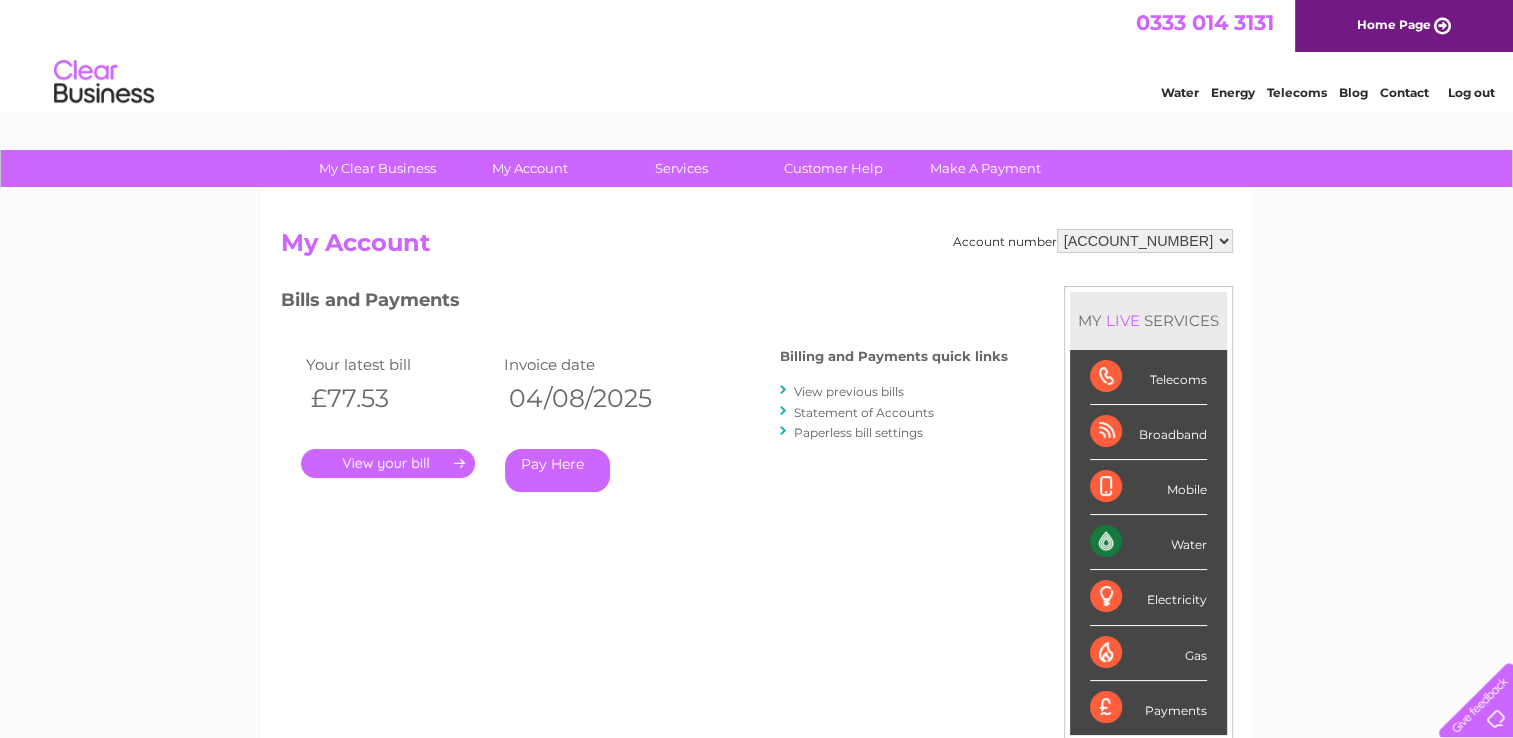 scroll, scrollTop: 0, scrollLeft: 0, axis: both 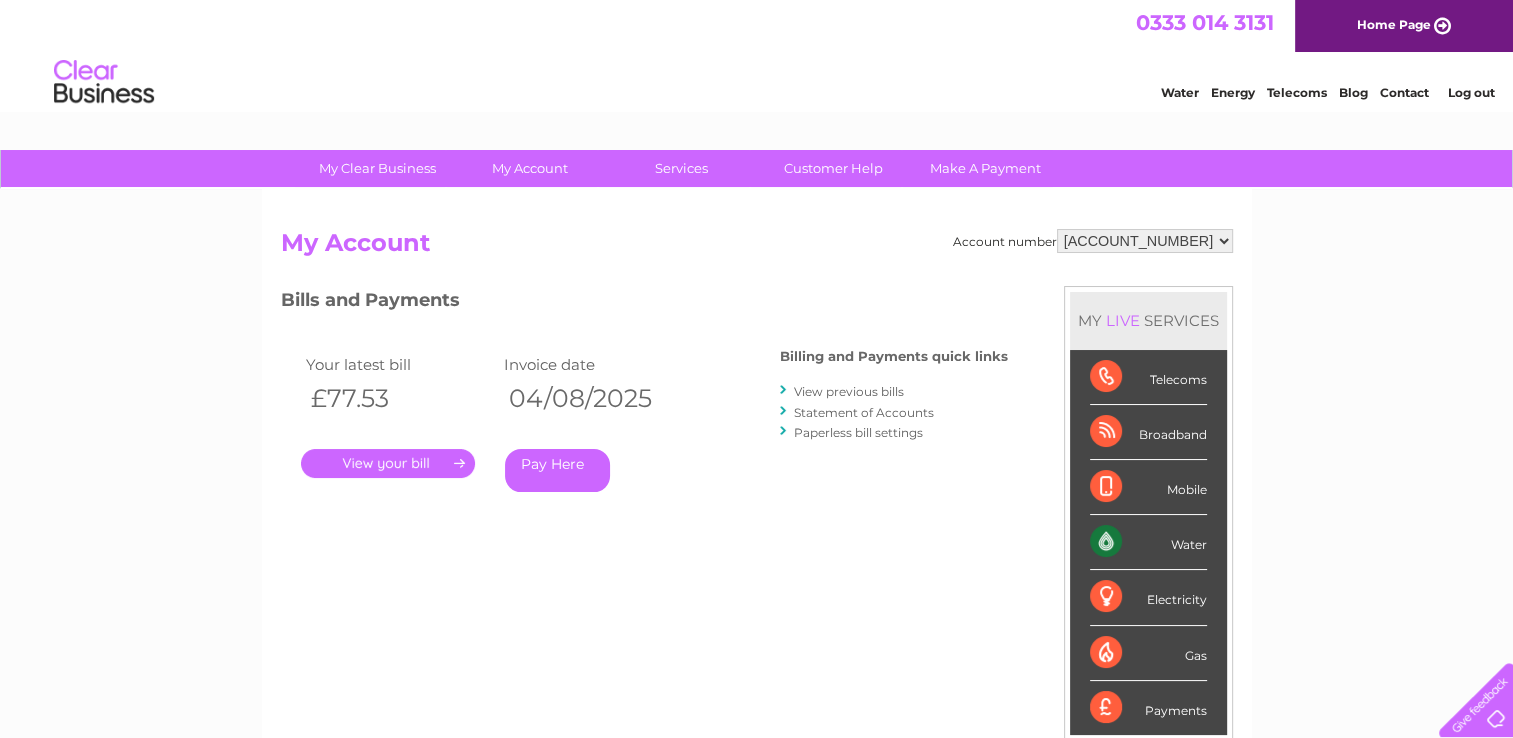 click on "Billing and Payments quick links" at bounding box center (894, 356) 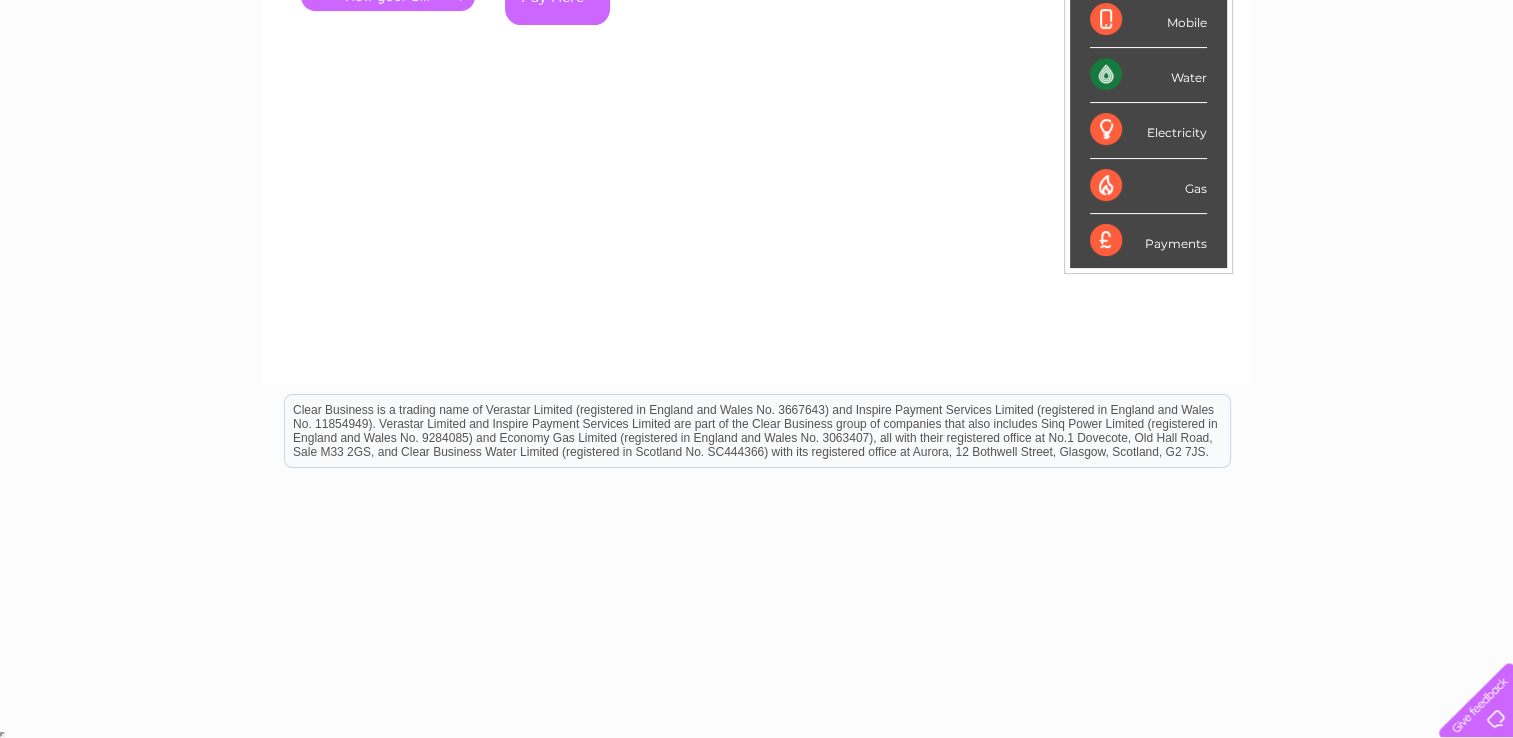 scroll, scrollTop: 0, scrollLeft: 0, axis: both 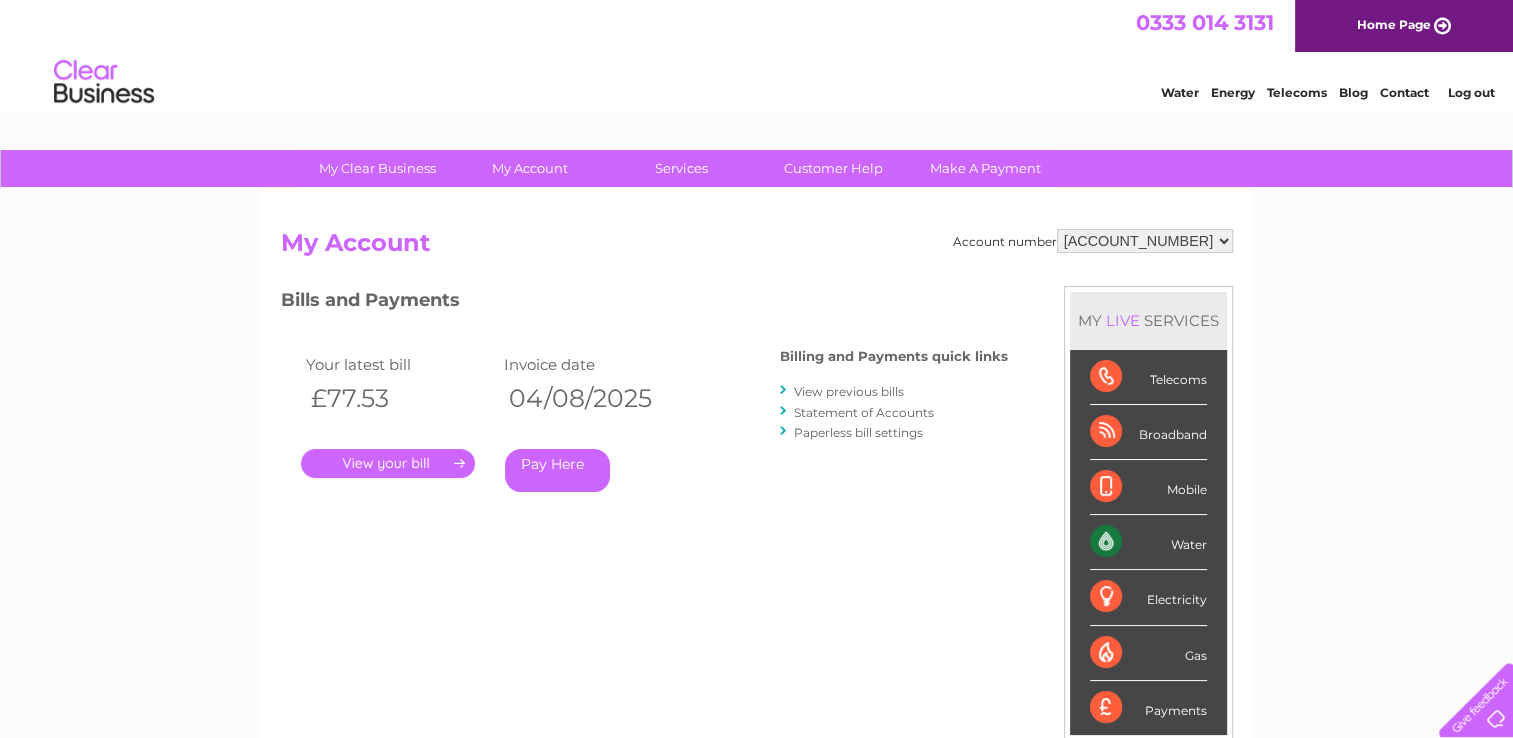 click on "My Clear Business
Login Details
My Details
My Preferences
Link Account
My Account
Bills and Payments   Direct Debit   Moving Premises" at bounding box center [756, 671] 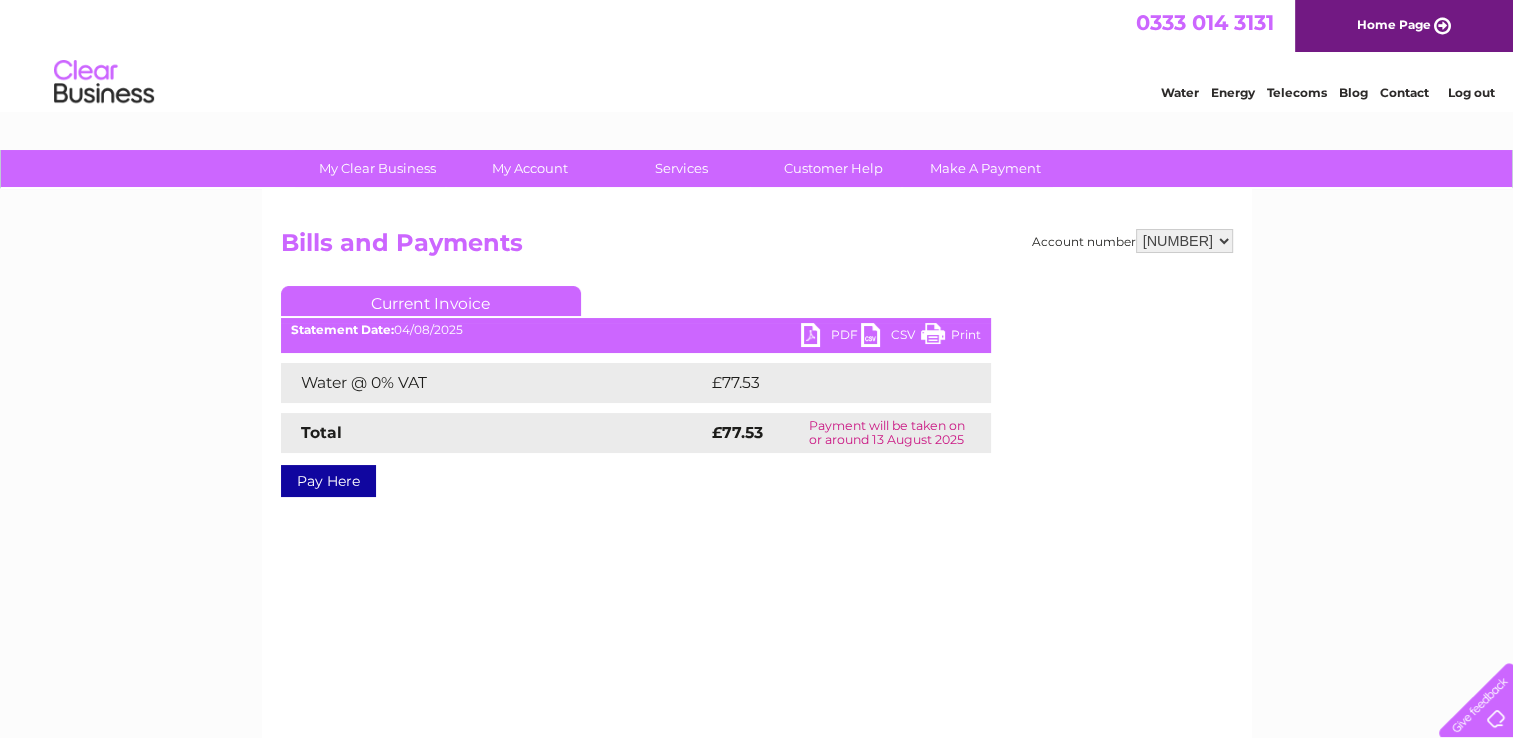 scroll, scrollTop: 0, scrollLeft: 0, axis: both 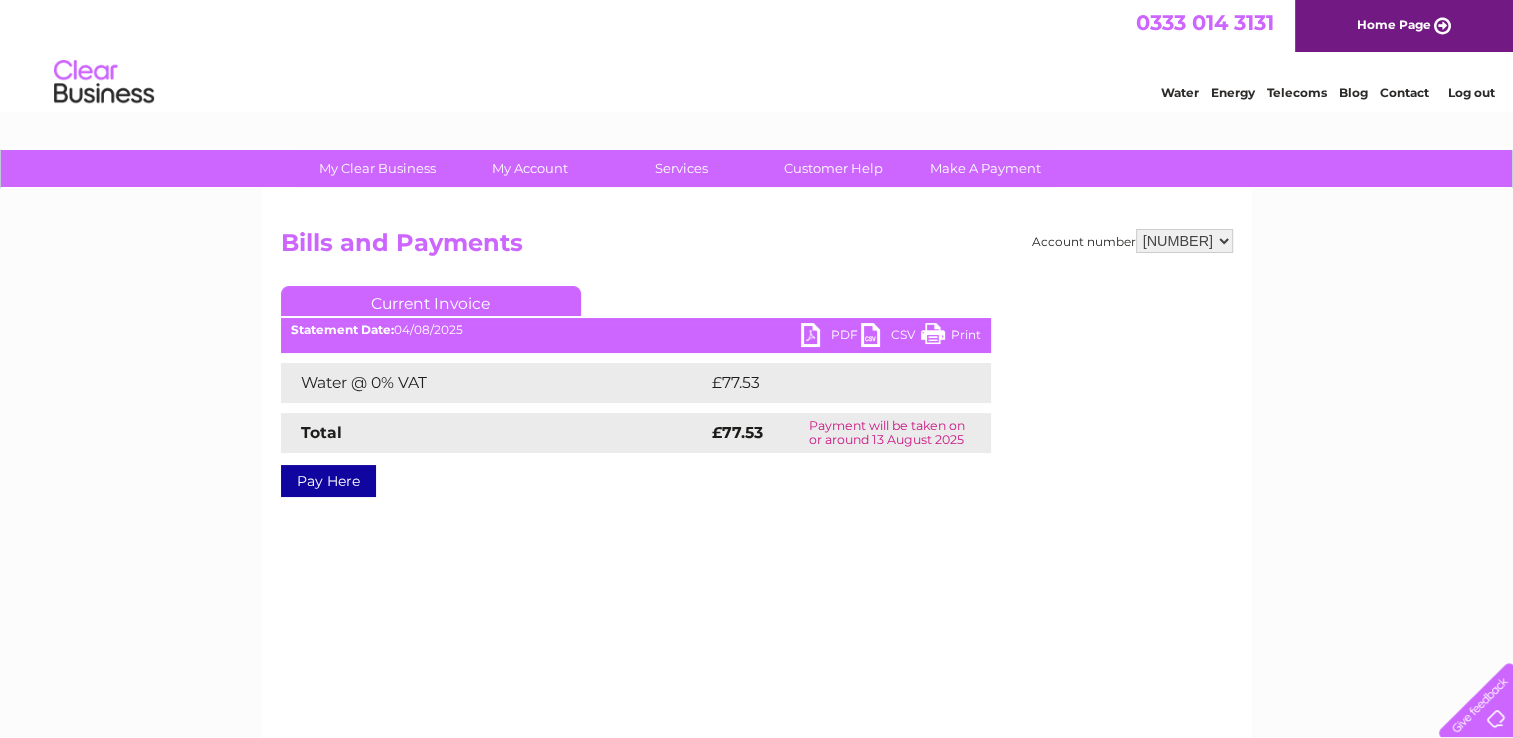 click on "905123
905125
905127
905128
905130
915919" at bounding box center [1184, 241] 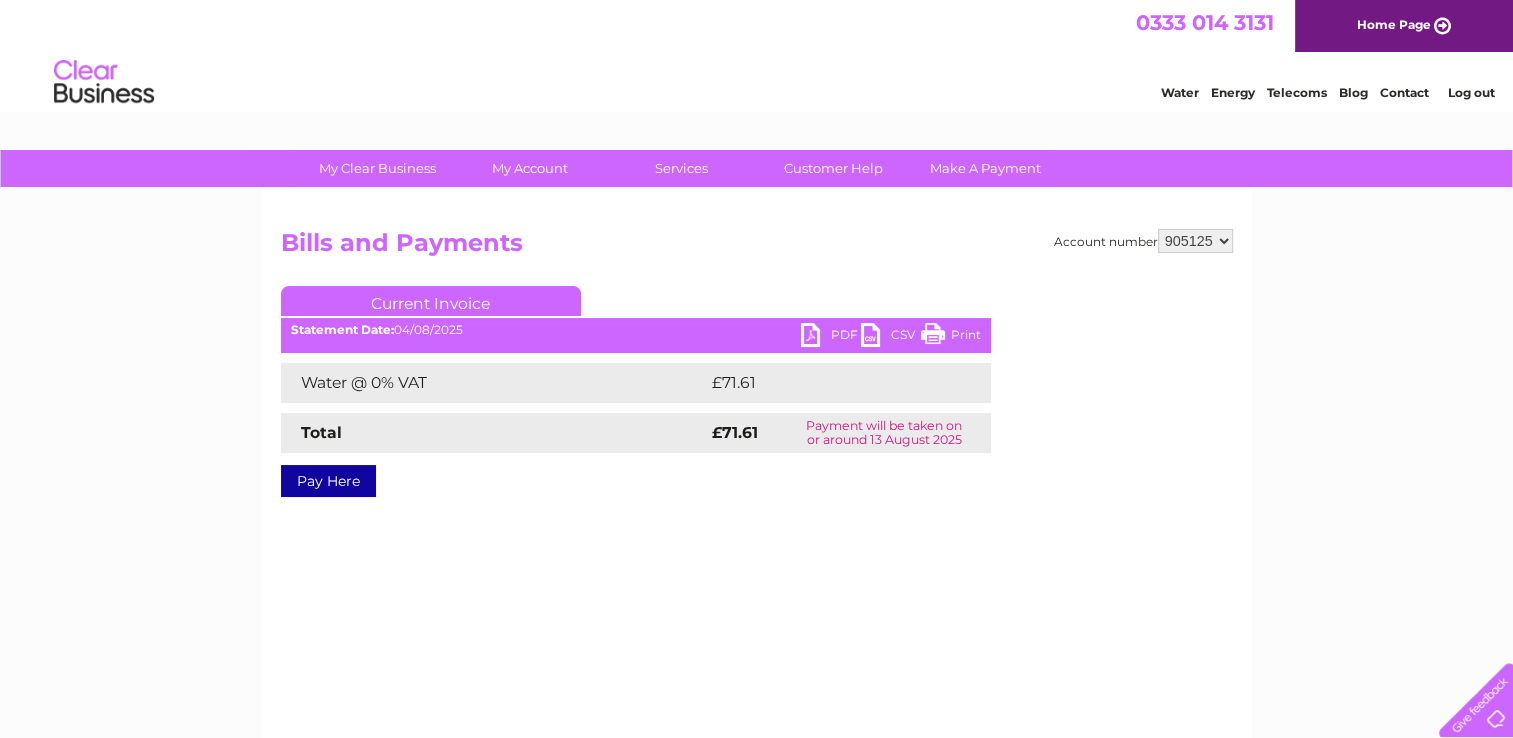 scroll, scrollTop: 0, scrollLeft: 0, axis: both 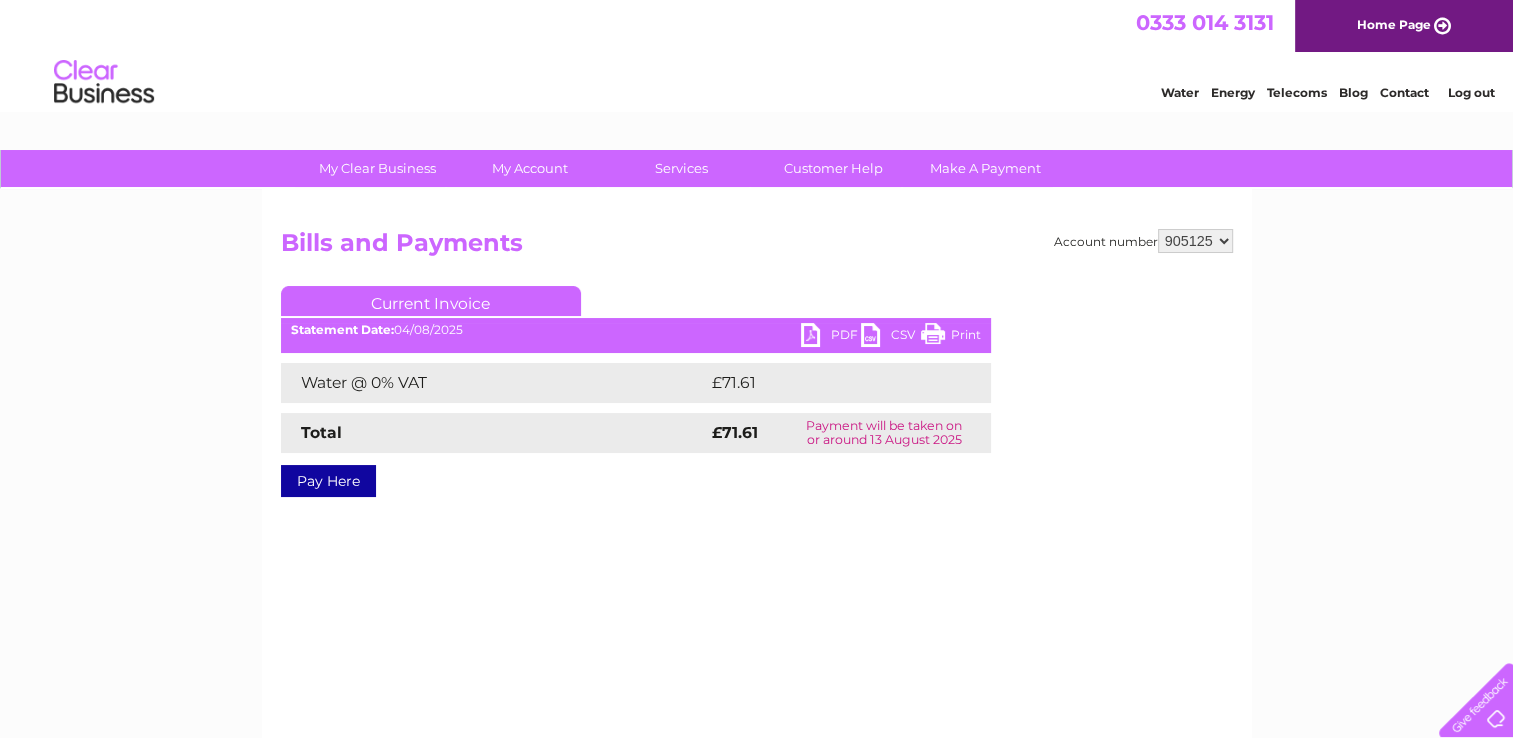 click on "PDF" at bounding box center [831, 337] 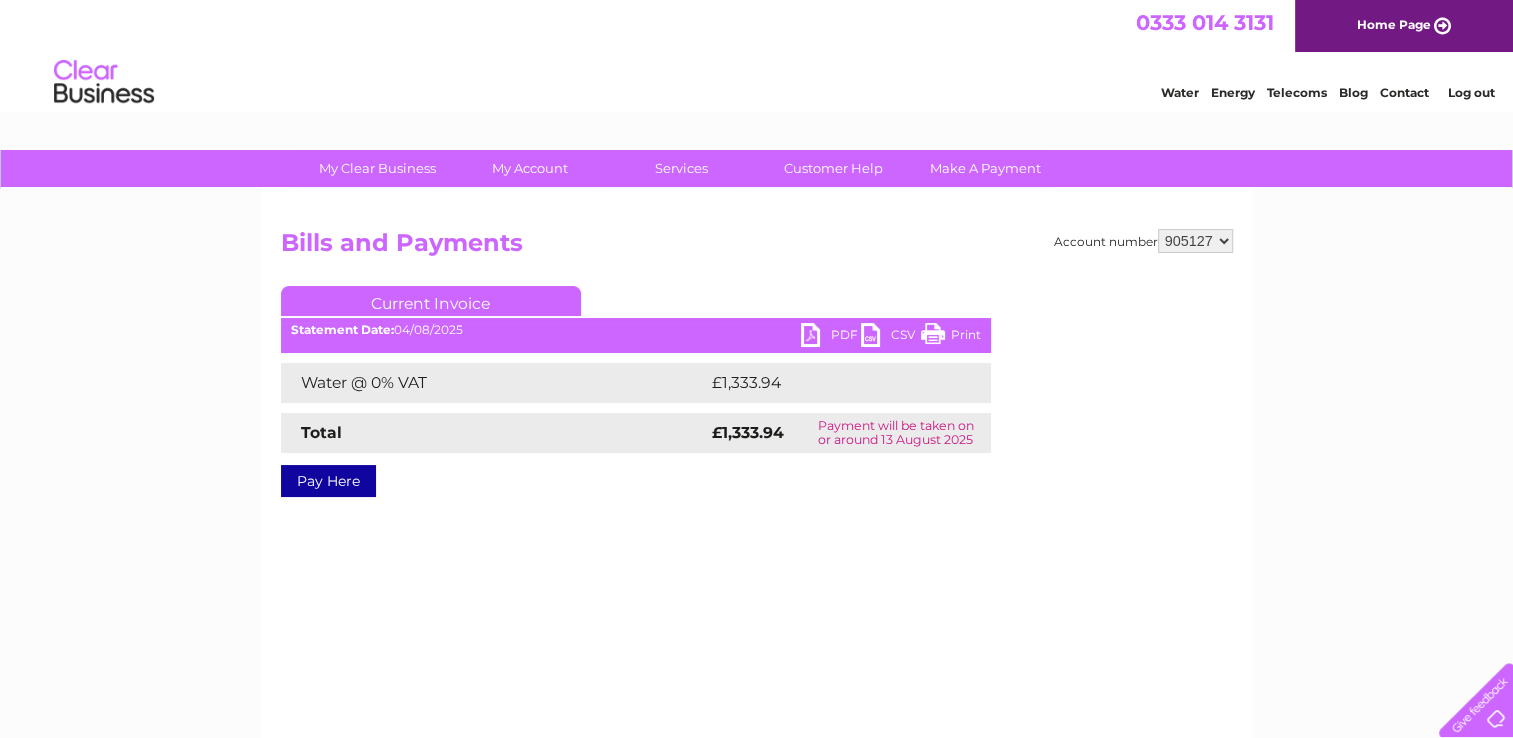scroll, scrollTop: 0, scrollLeft: 0, axis: both 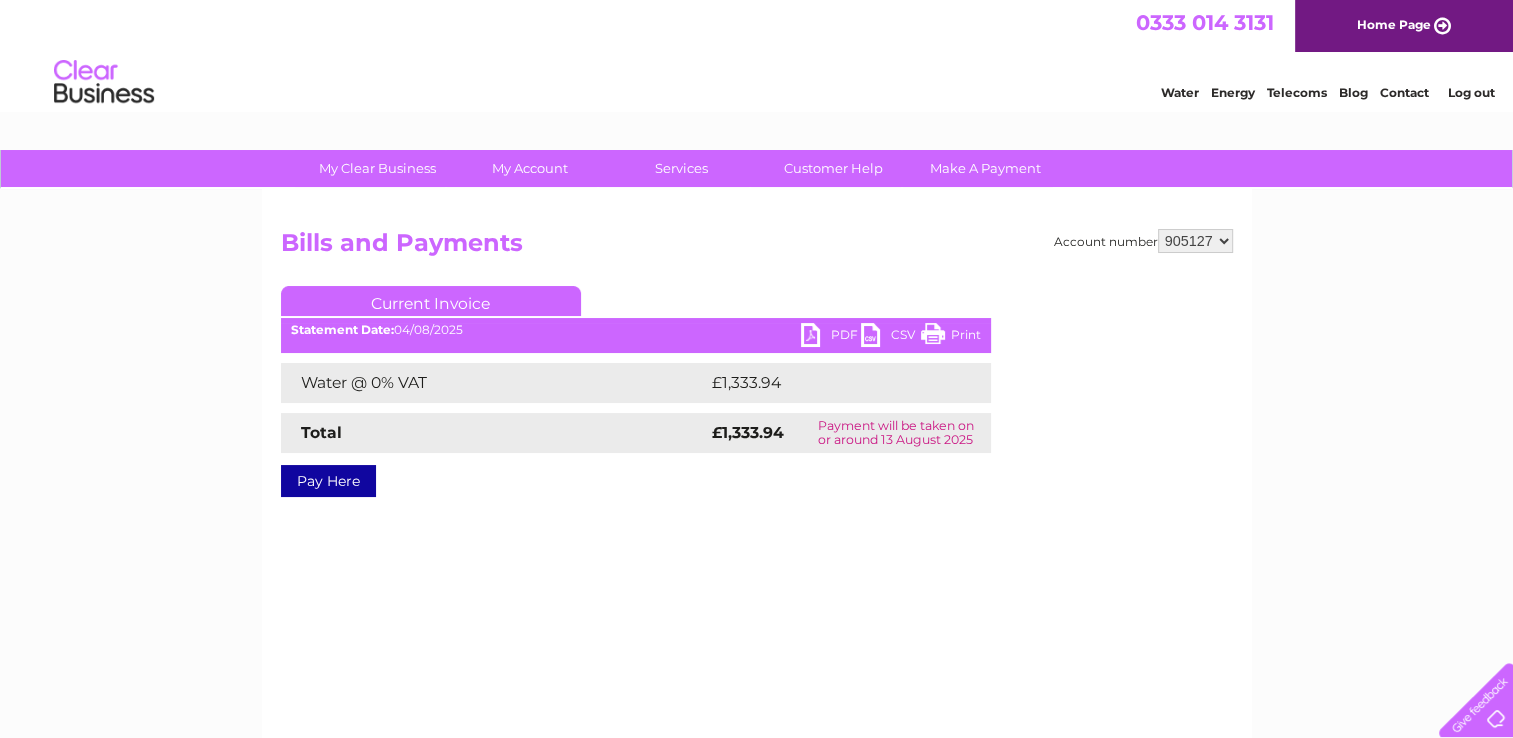 click on "PDF" at bounding box center (831, 337) 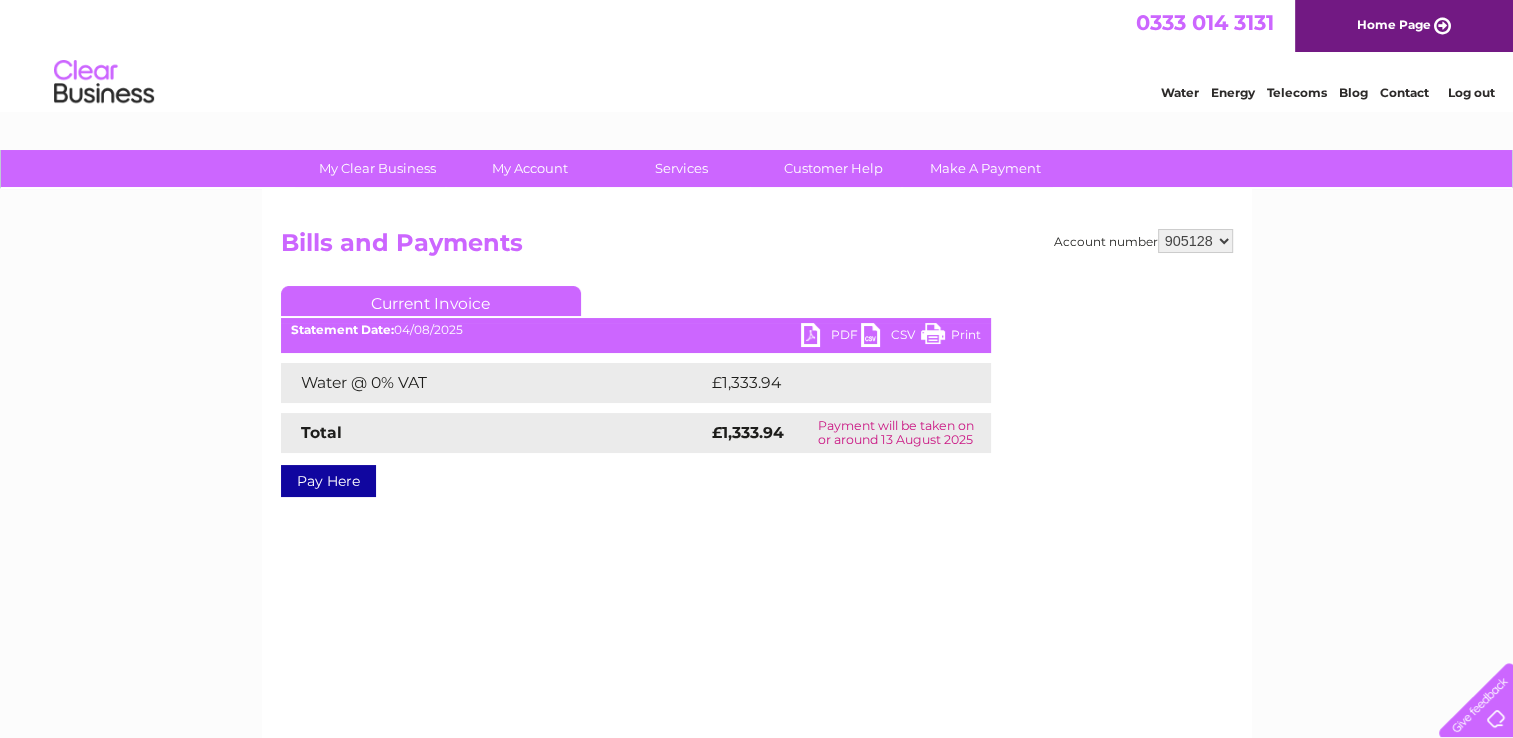 click on "905123
905125
905127
905128
905130
915919" at bounding box center [1195, 241] 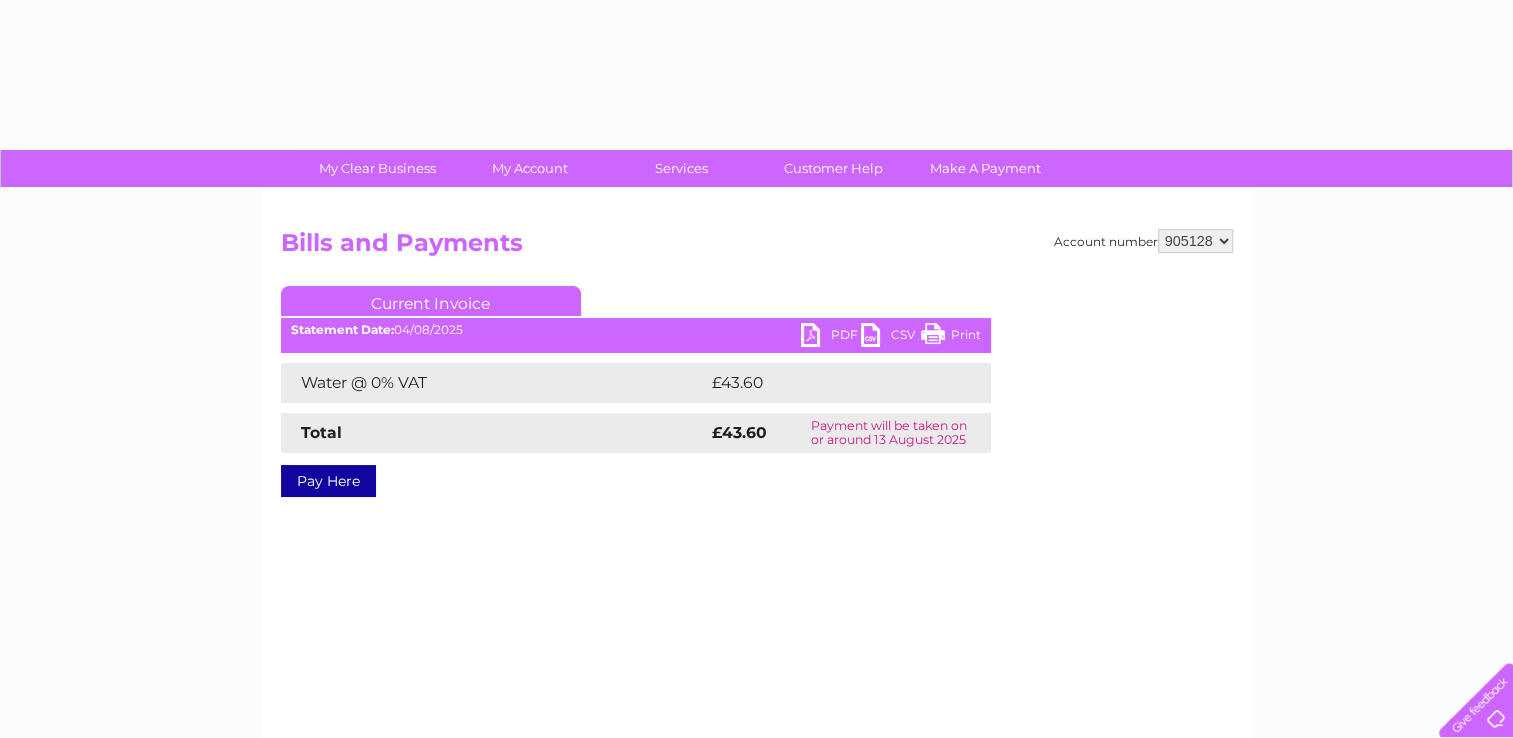 scroll, scrollTop: 0, scrollLeft: 0, axis: both 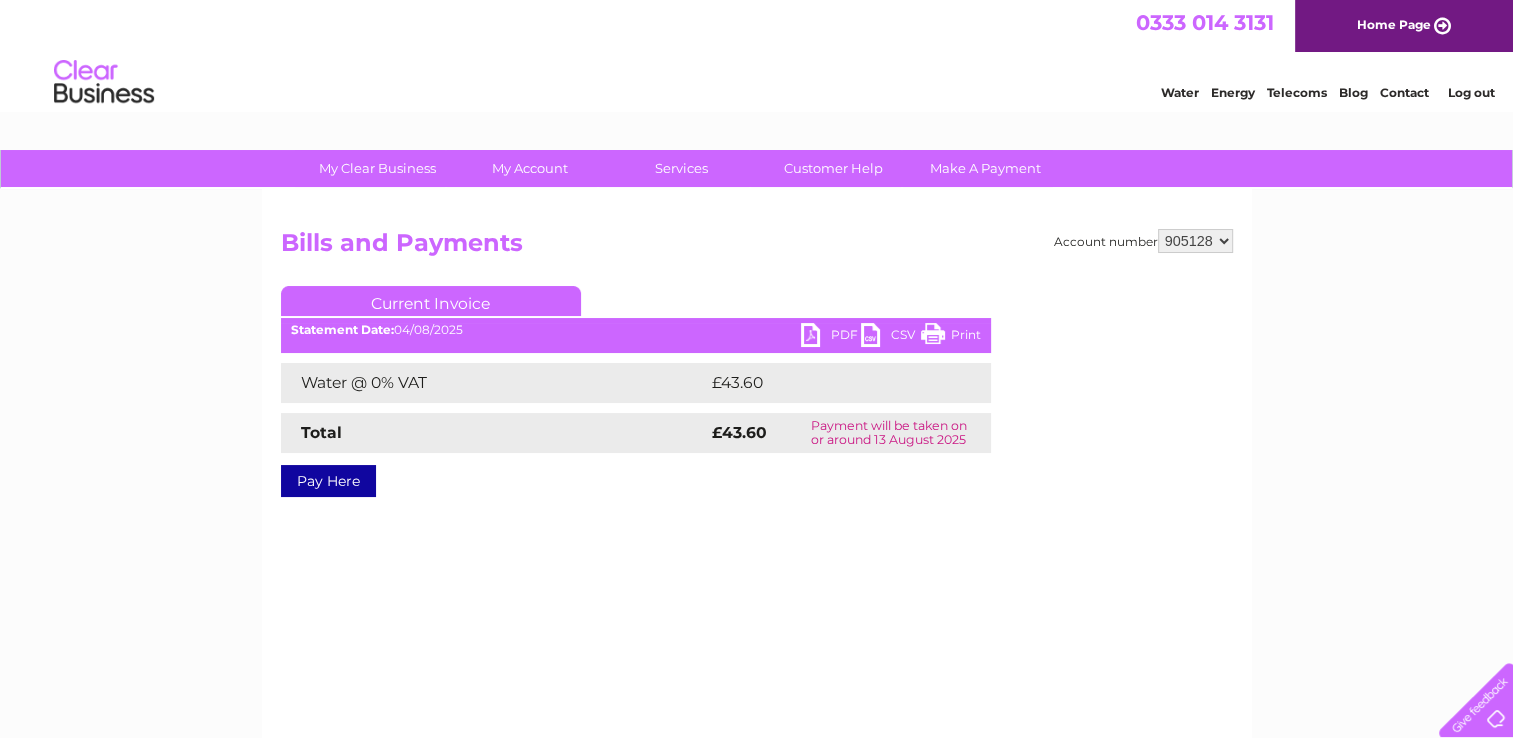 click on "PDF" at bounding box center (831, 337) 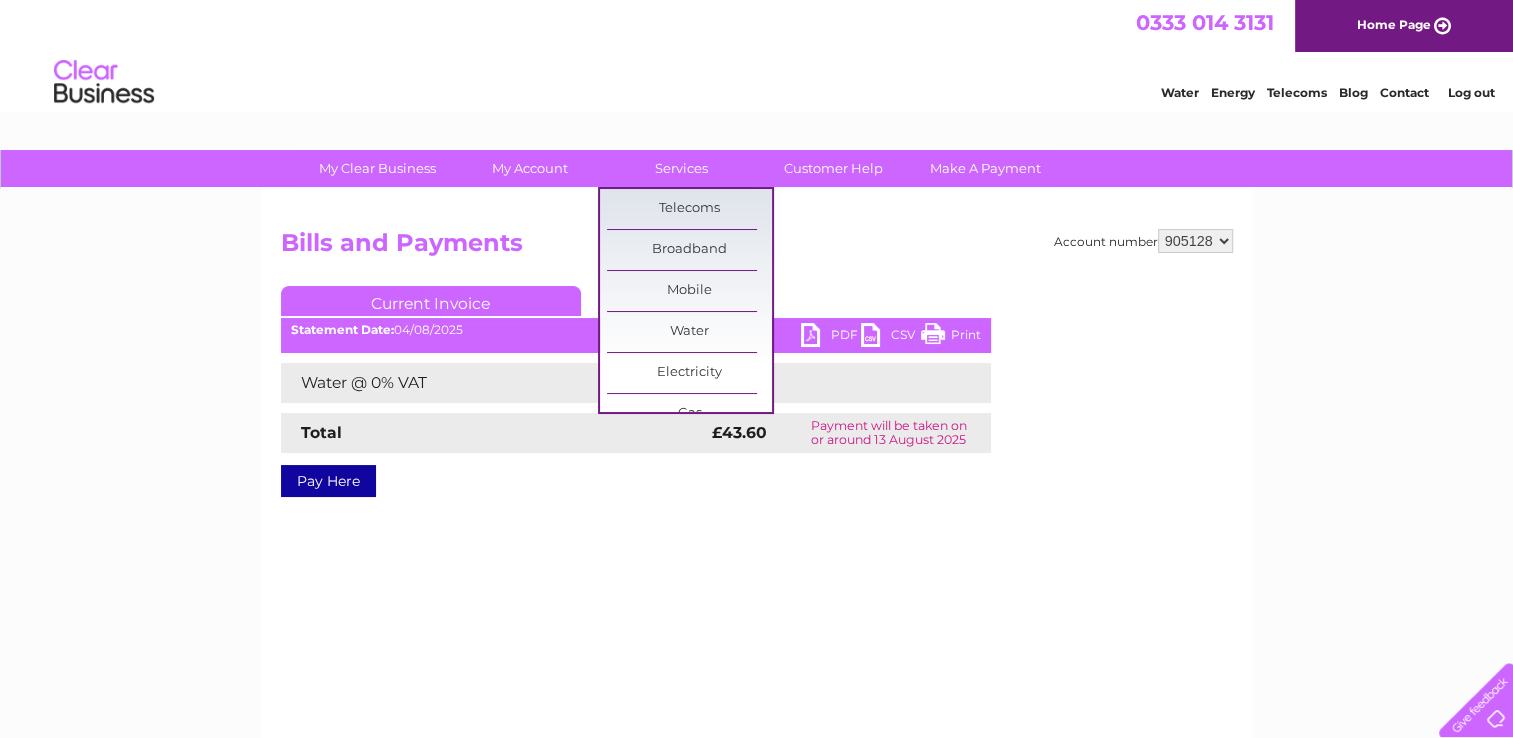 click on "905123
905125
905127
905128
905130
915919" at bounding box center [1195, 241] 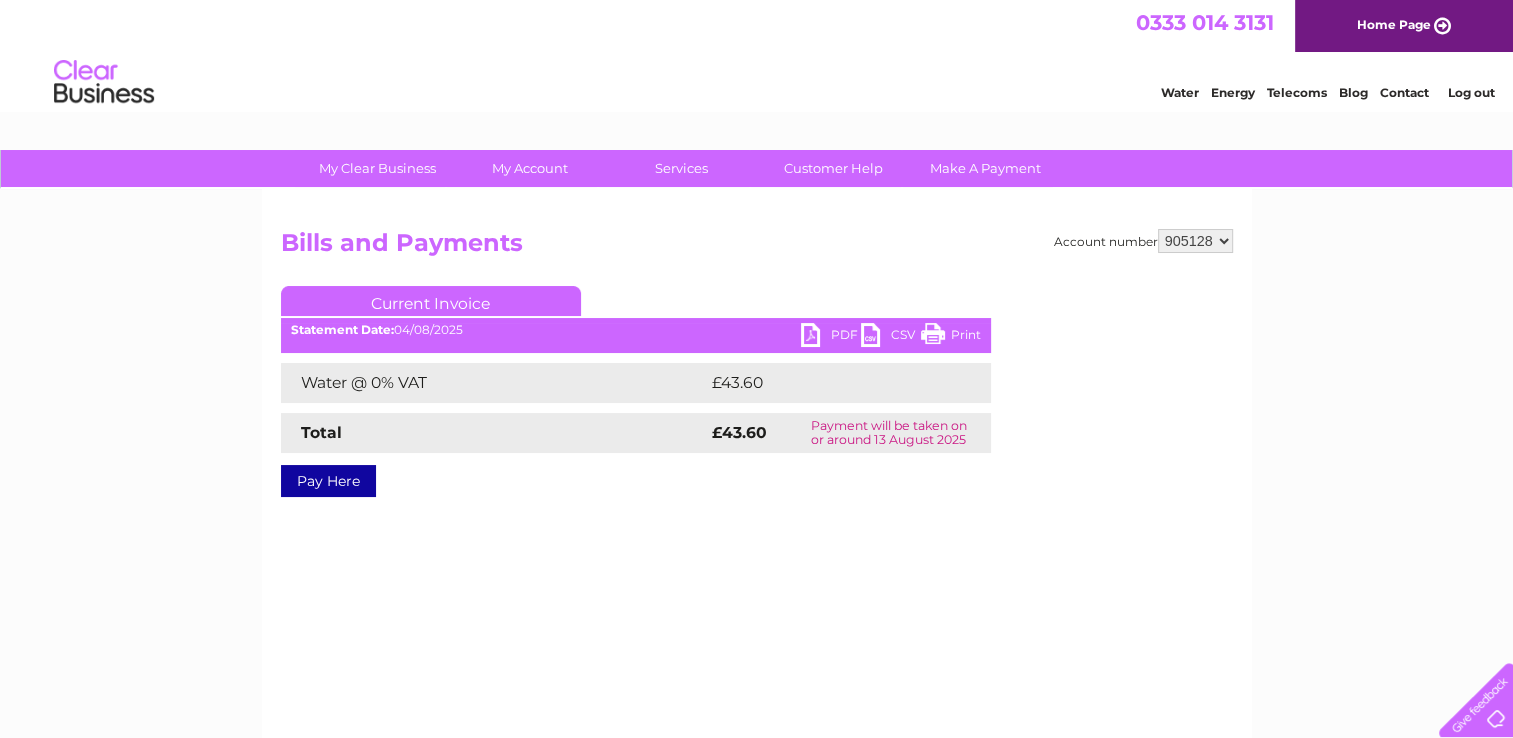 select on "905130" 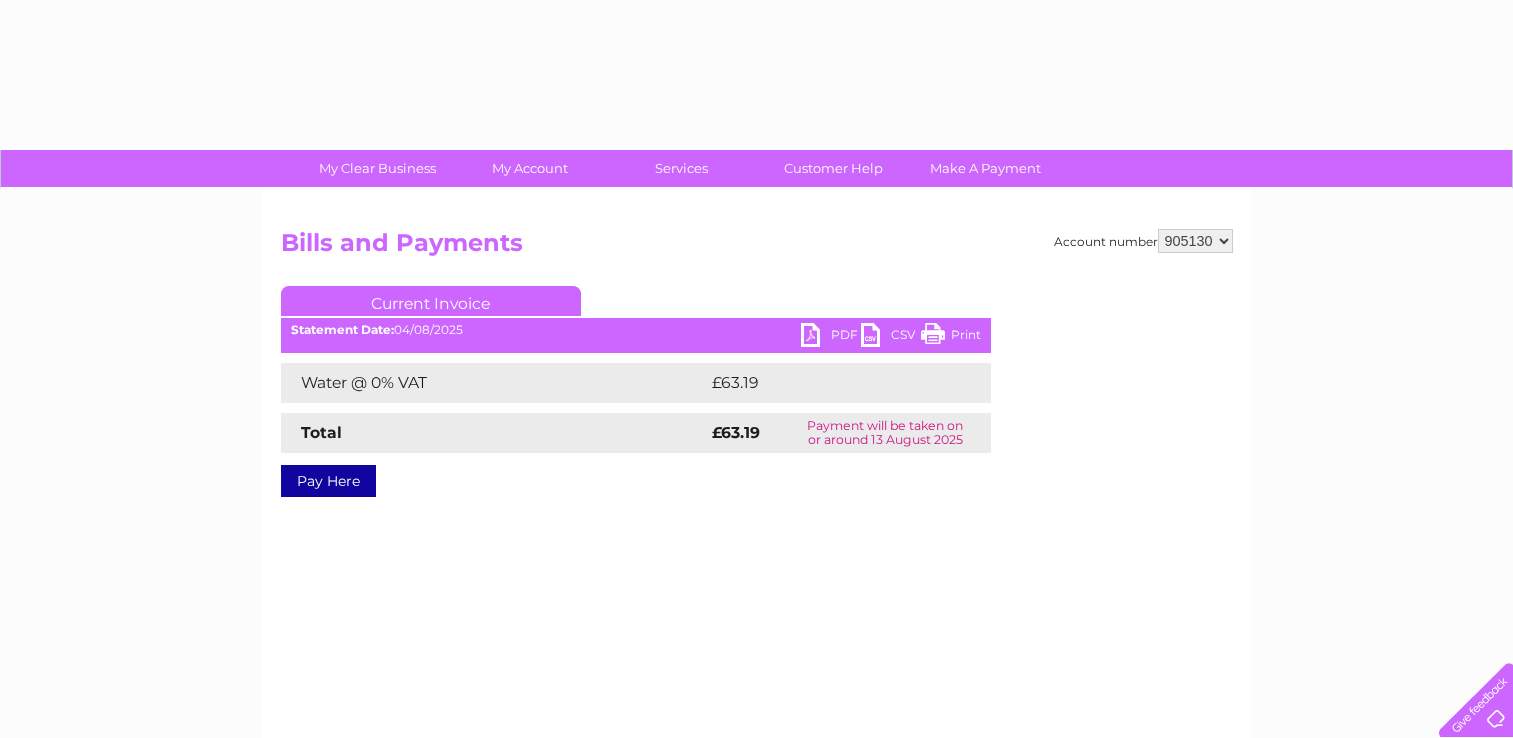 scroll, scrollTop: 0, scrollLeft: 0, axis: both 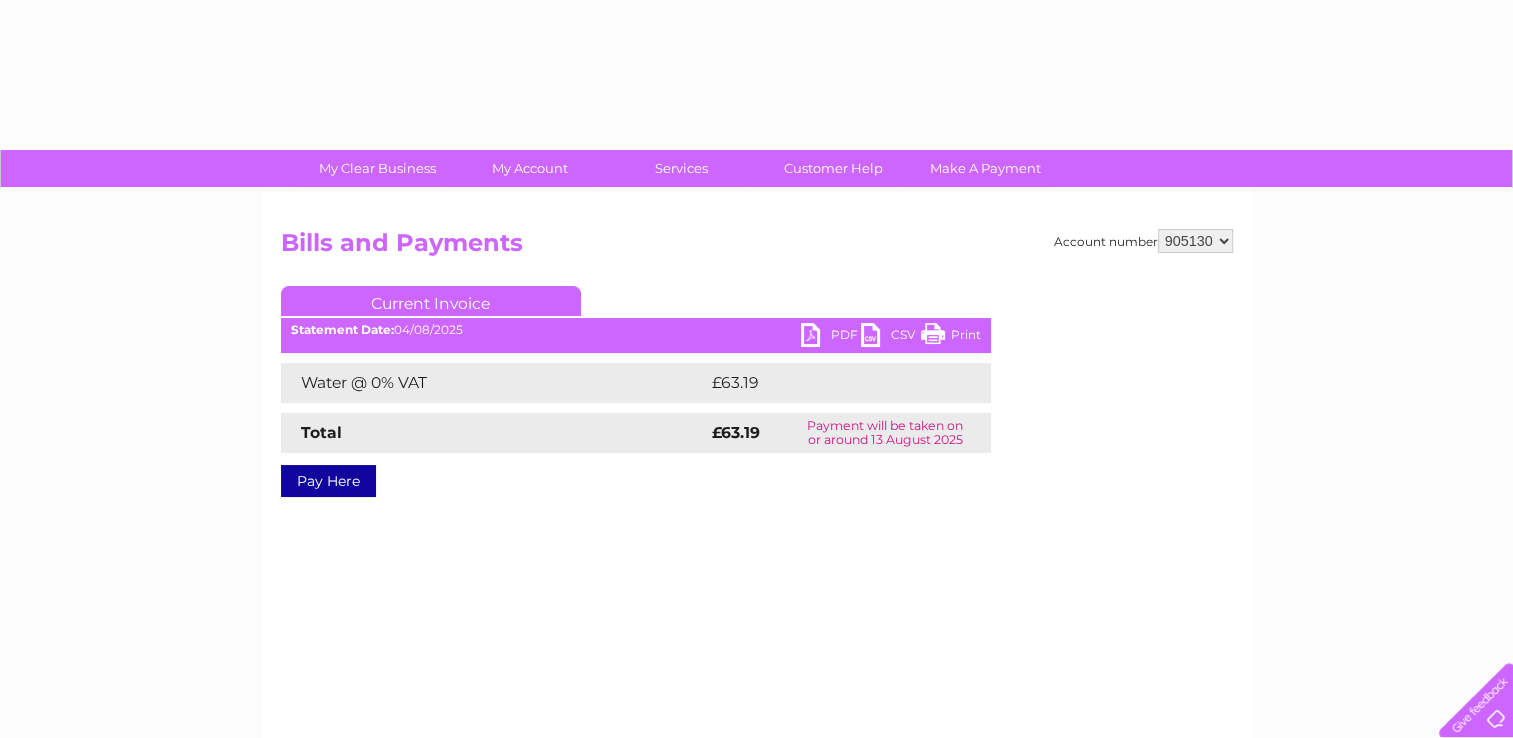 click on "PDF" at bounding box center [831, 337] 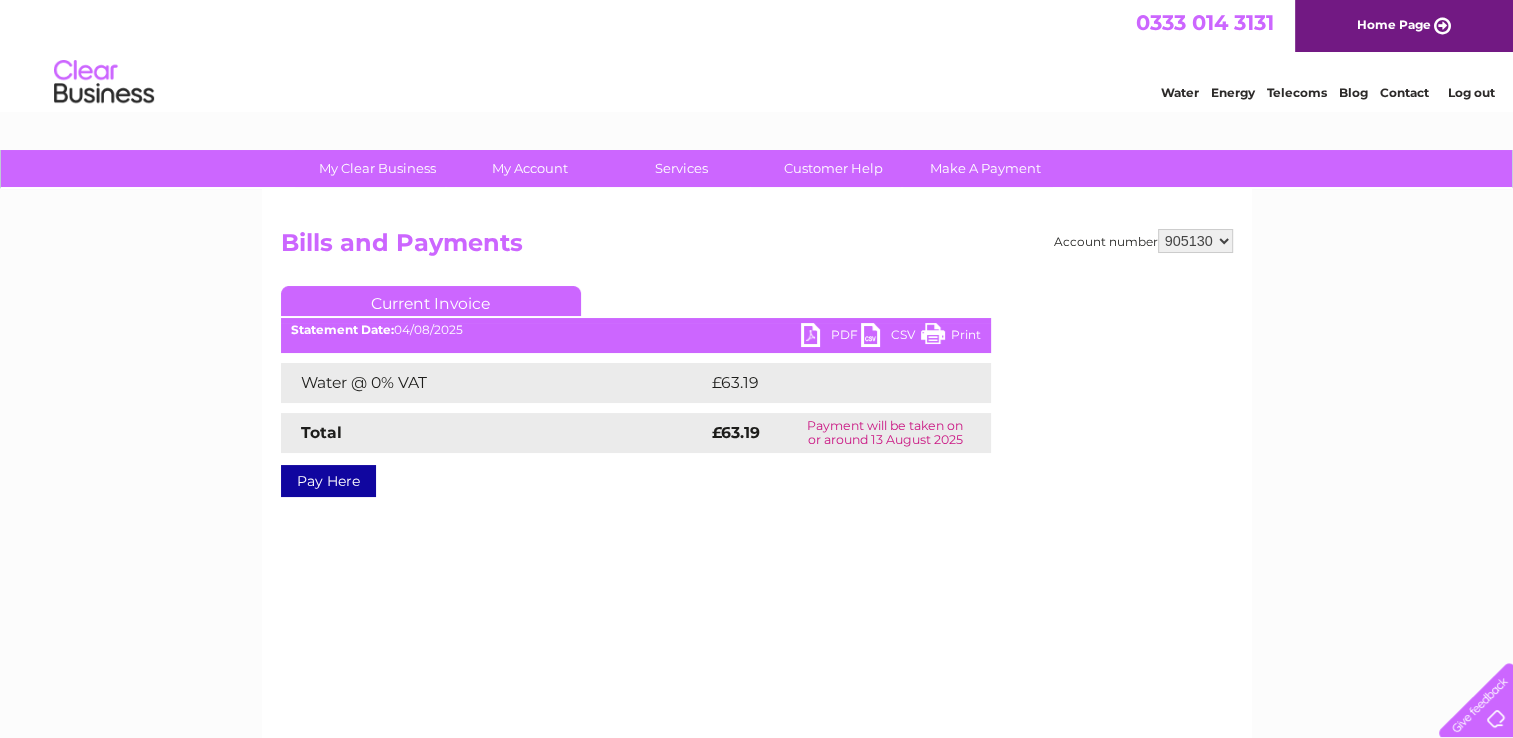 scroll, scrollTop: 0, scrollLeft: 0, axis: both 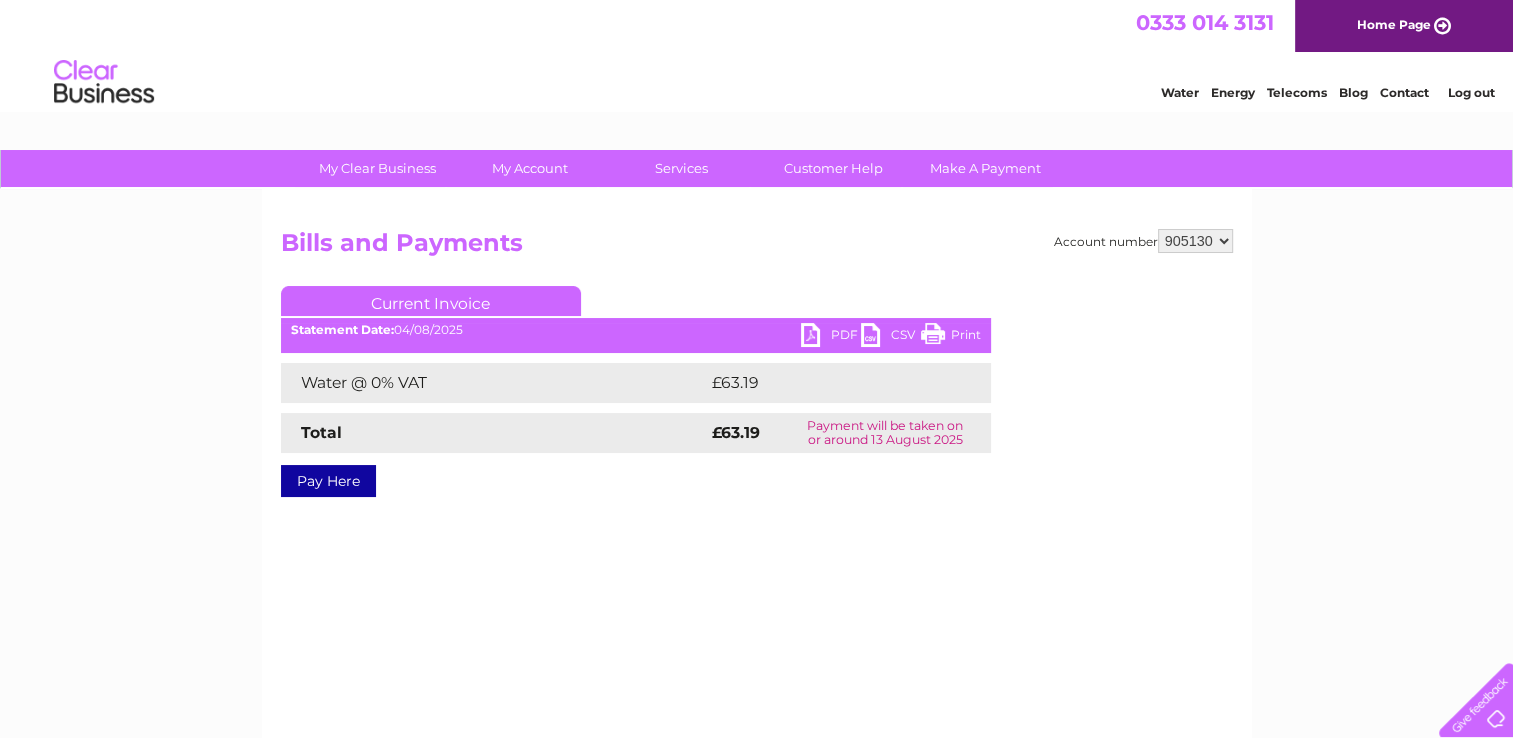 click on "905123
905125
905127
905128
905130
915919" at bounding box center [1195, 241] 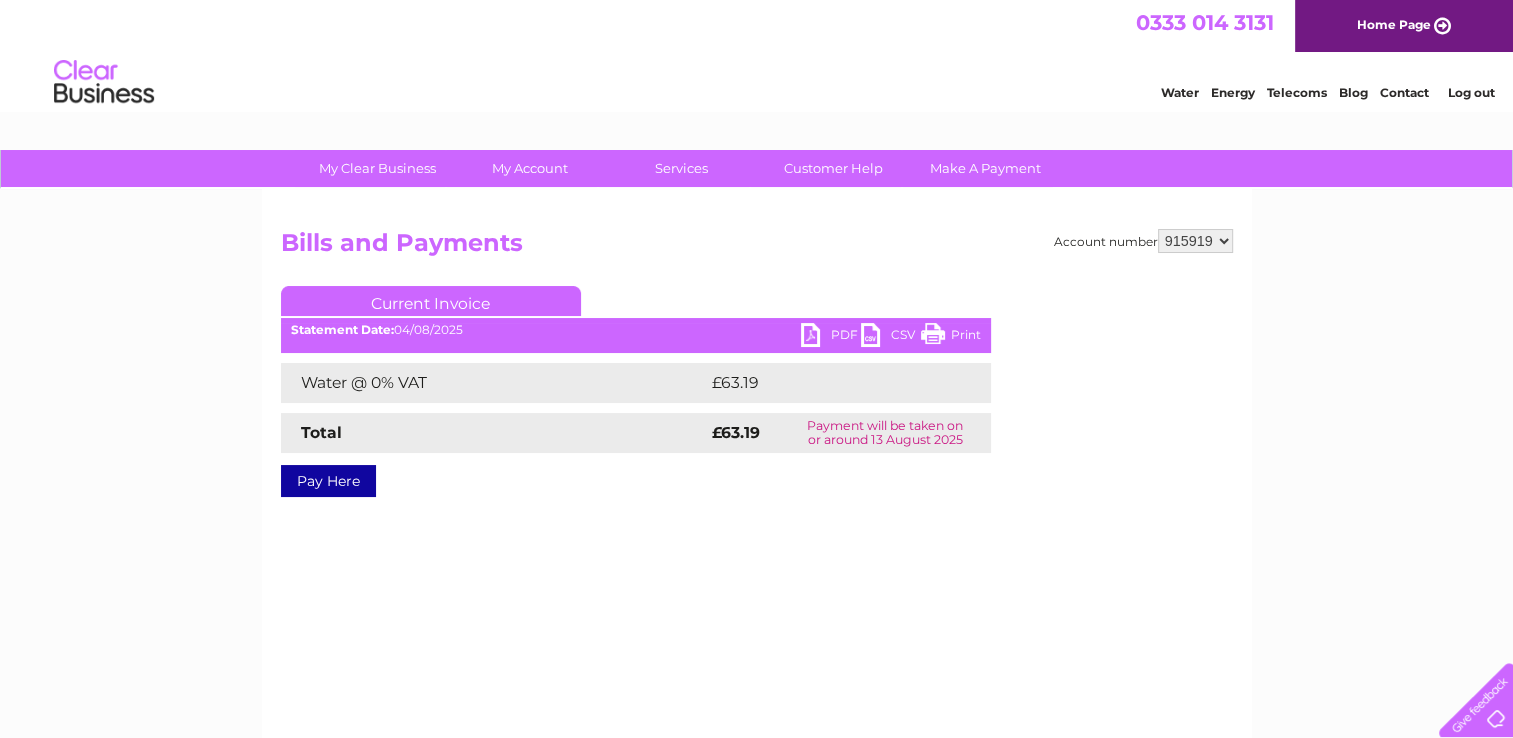click on "905123
905125
905127
905128
905130
915919" at bounding box center [1195, 241] 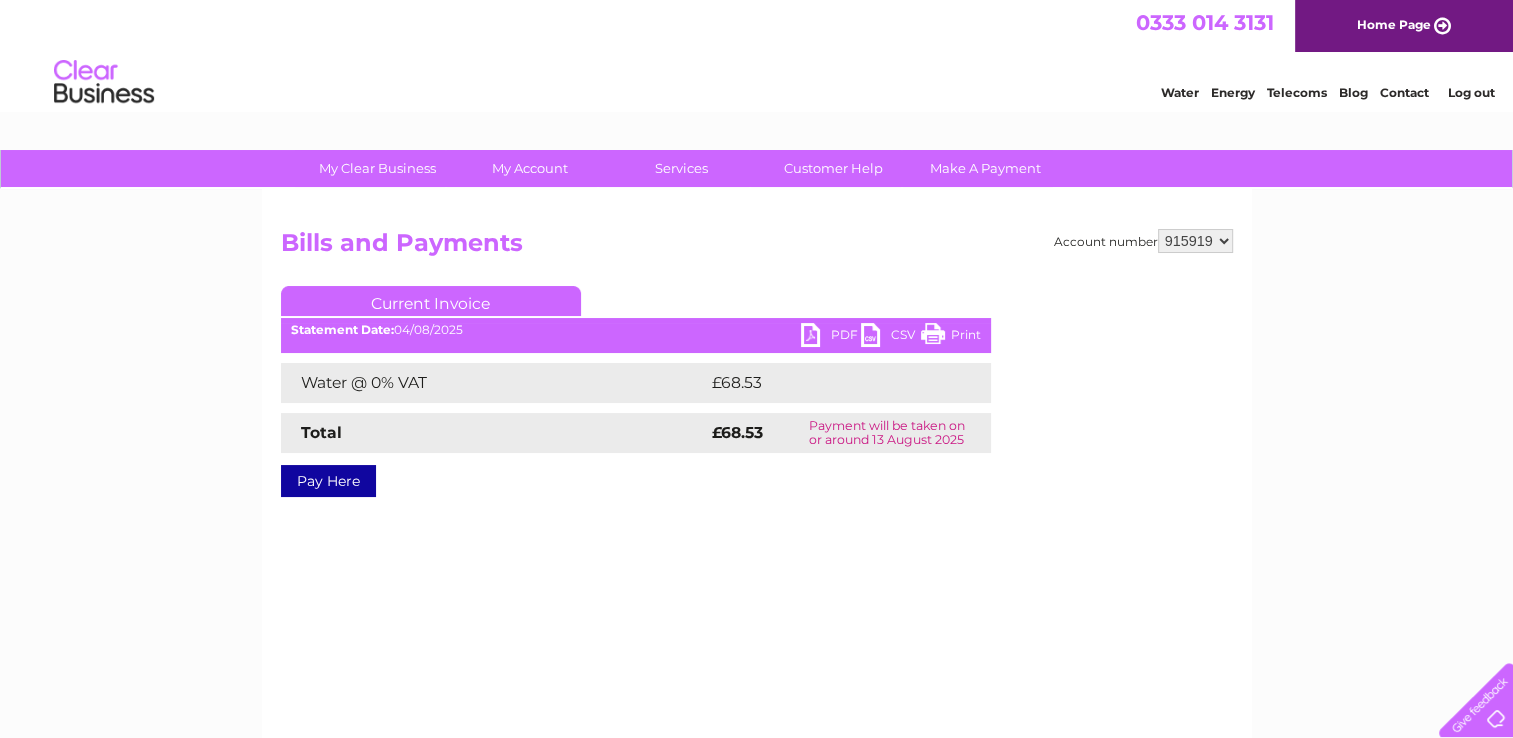scroll, scrollTop: 0, scrollLeft: 0, axis: both 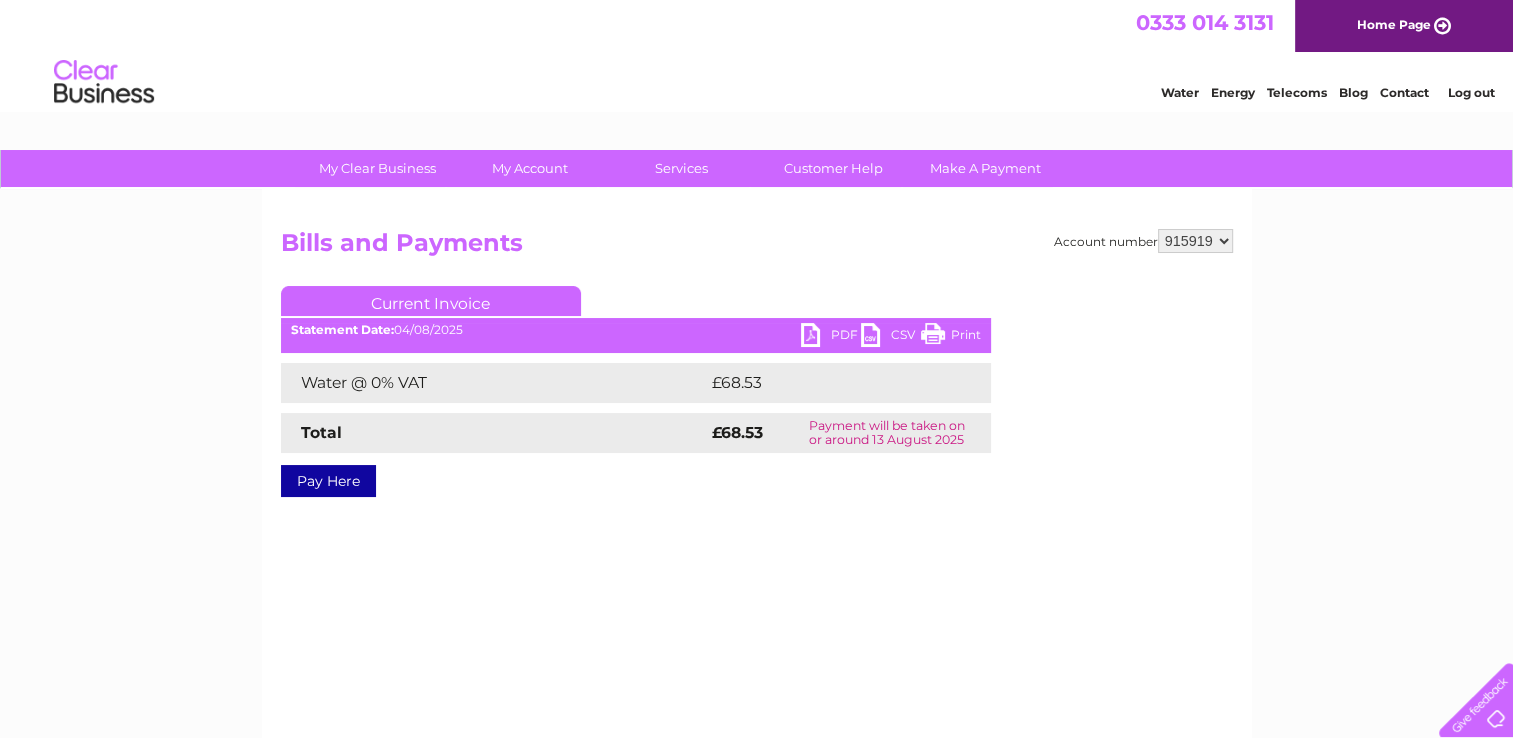 click on "PDF" at bounding box center (831, 337) 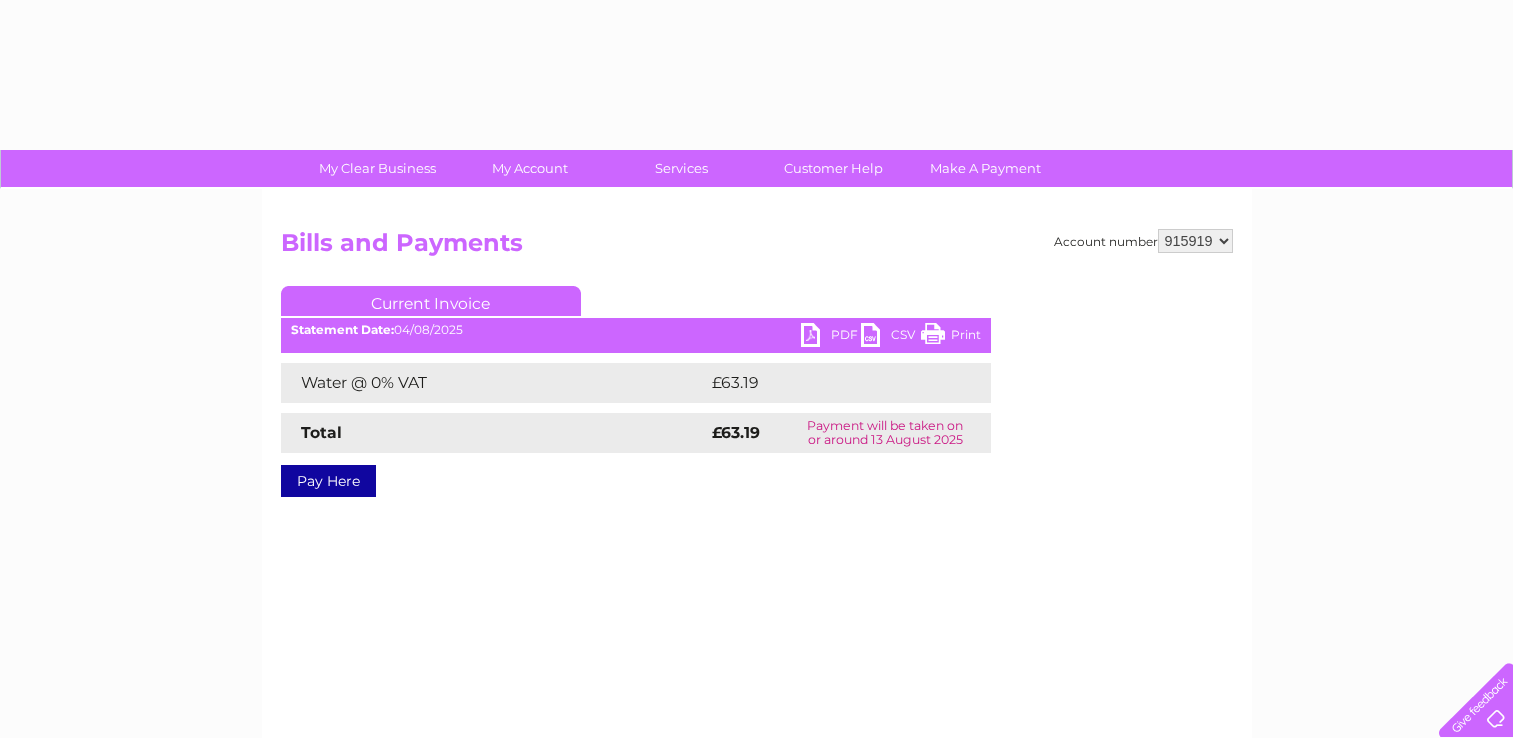 select on "915919" 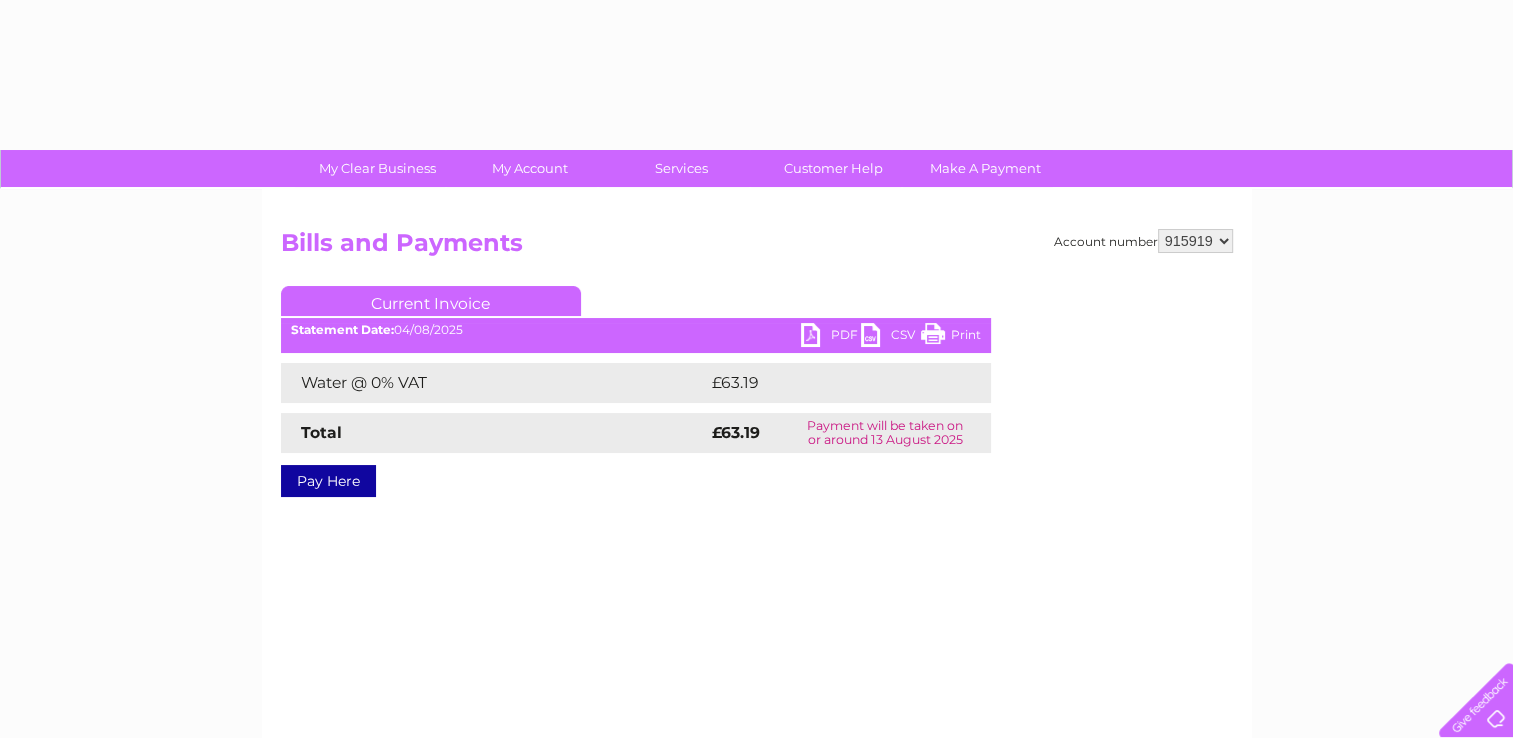 scroll, scrollTop: 0, scrollLeft: 0, axis: both 